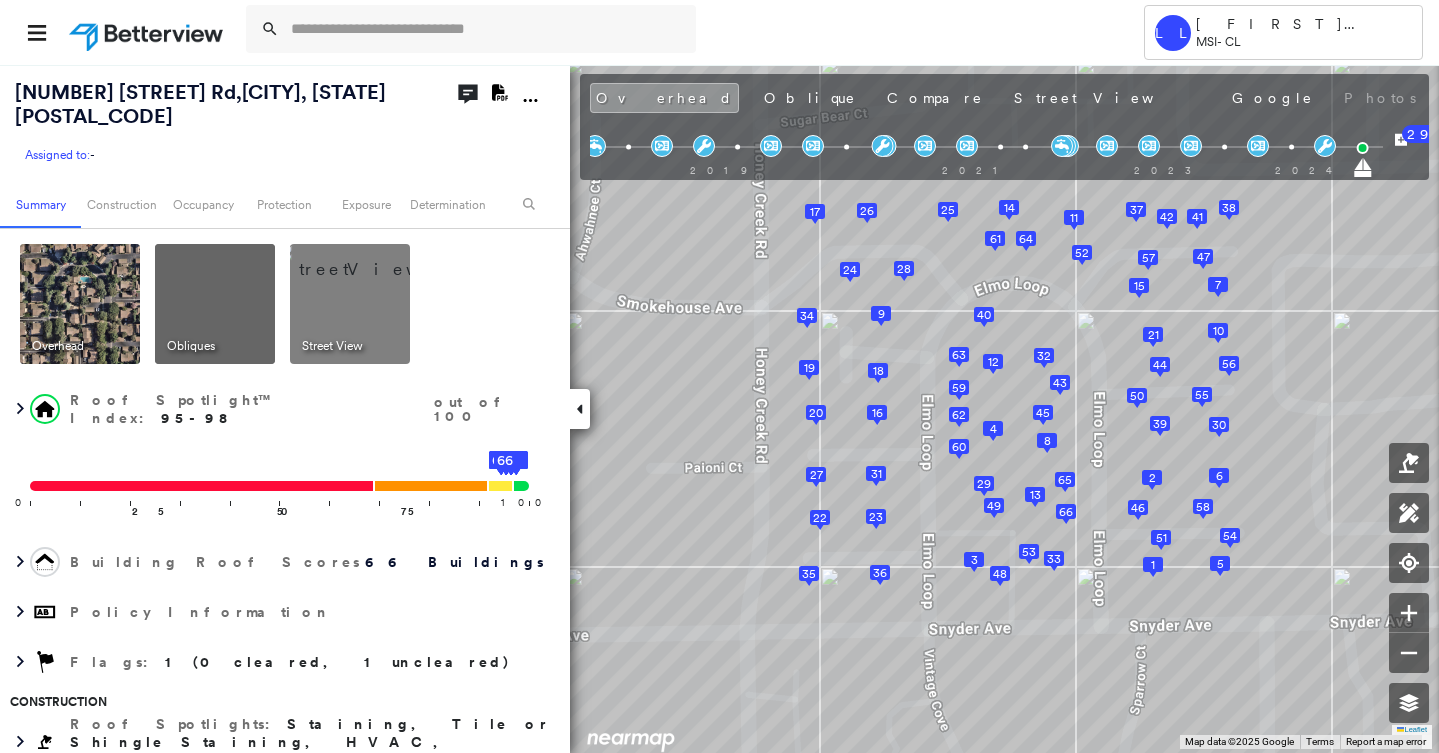 scroll, scrollTop: 0, scrollLeft: 0, axis: both 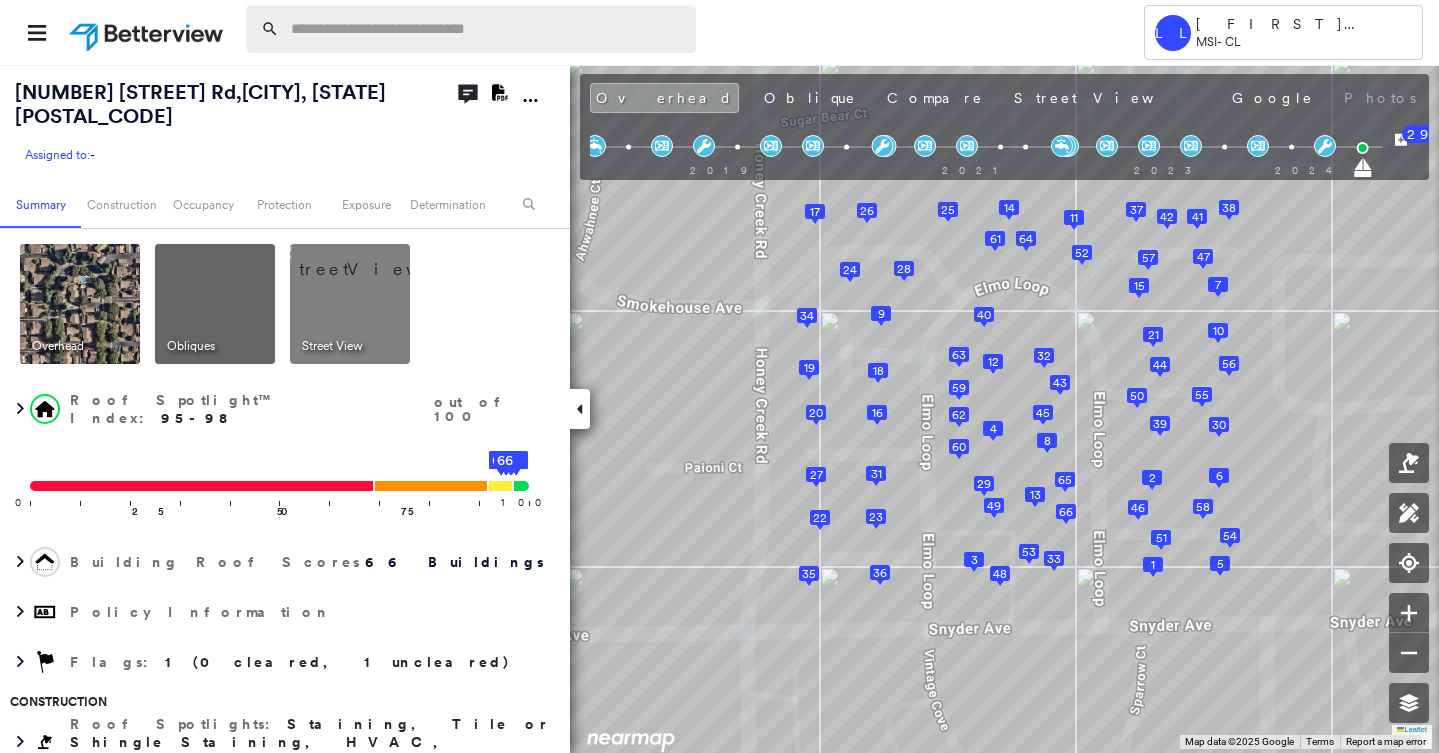 click at bounding box center [487, 29] 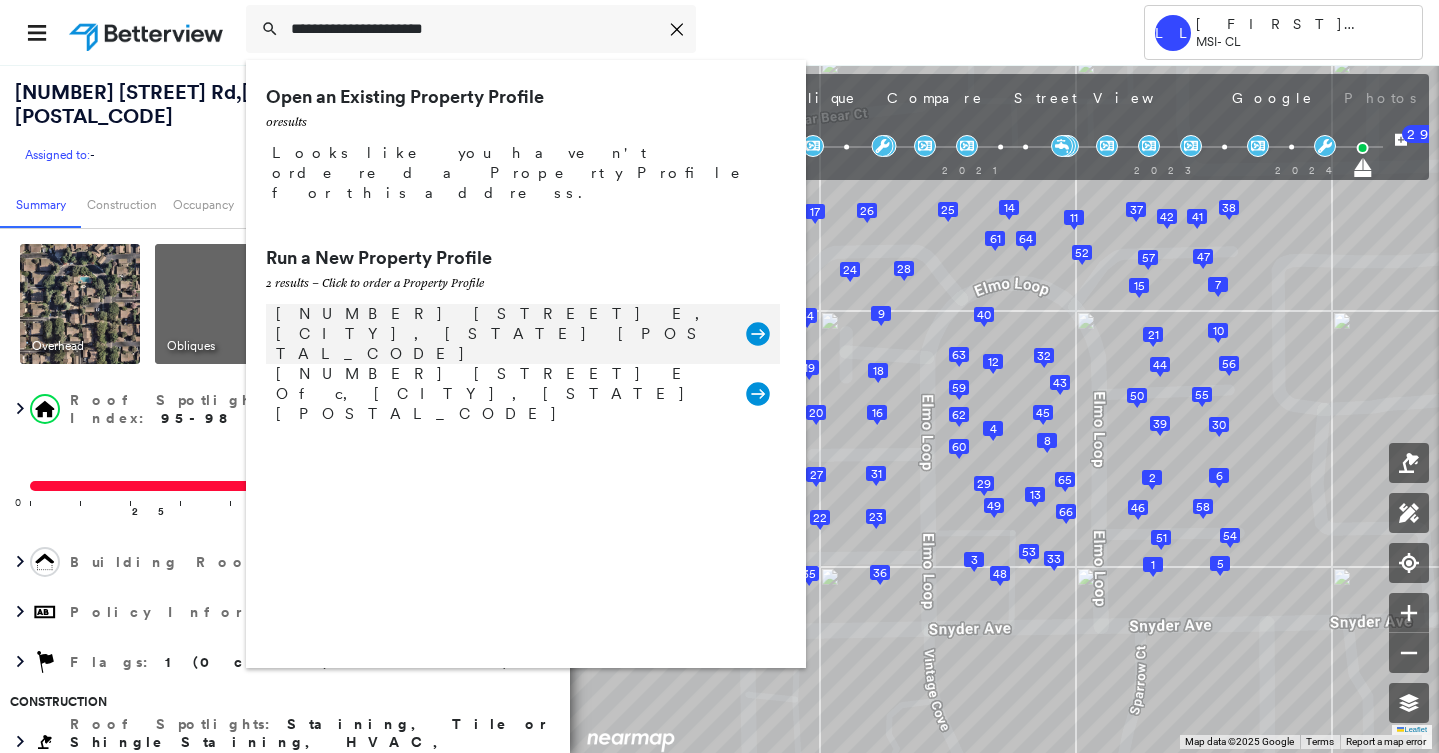 type on "**********" 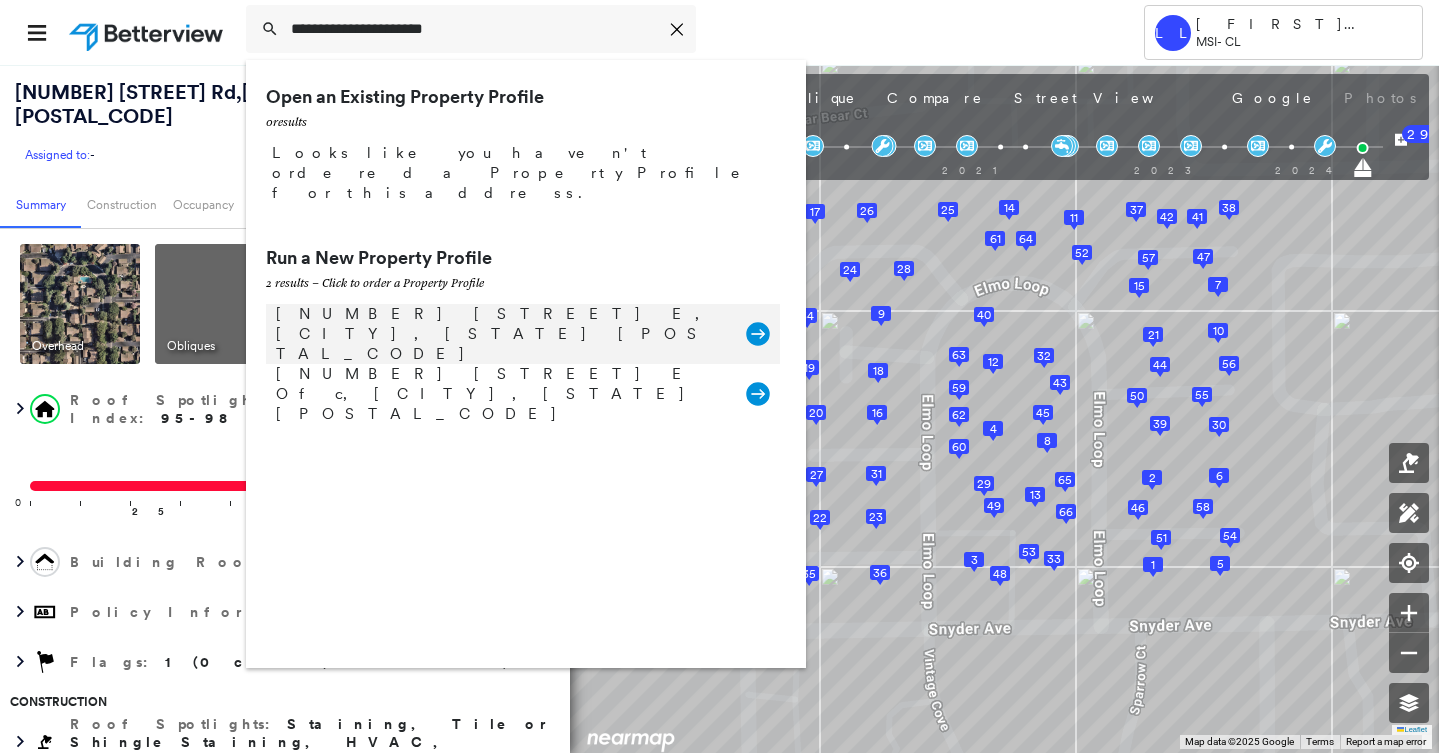 click on "[NUMBER] [STREET] E, [CITY], [STATE] [POSTAL_CODE]" at bounding box center [501, 334] 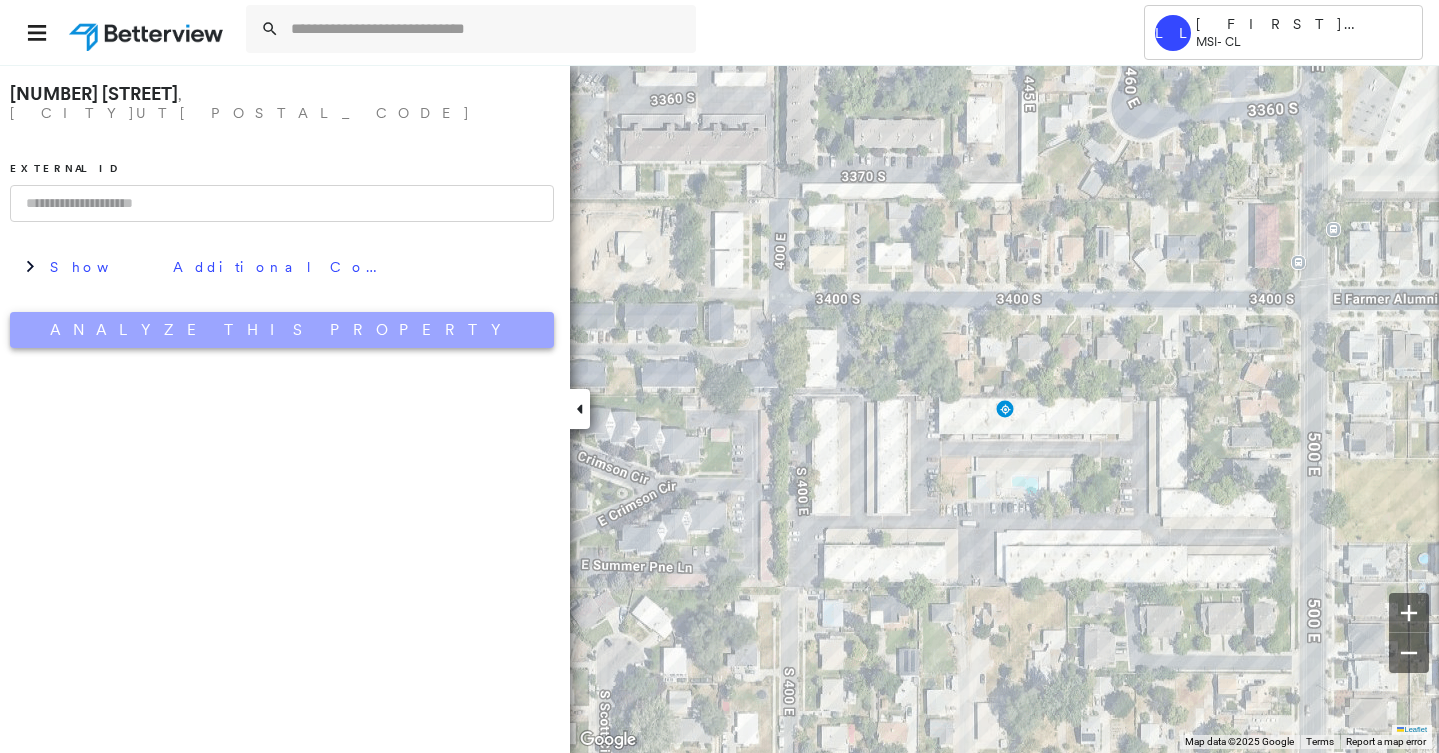 click on "Analyze This Property" at bounding box center (282, 330) 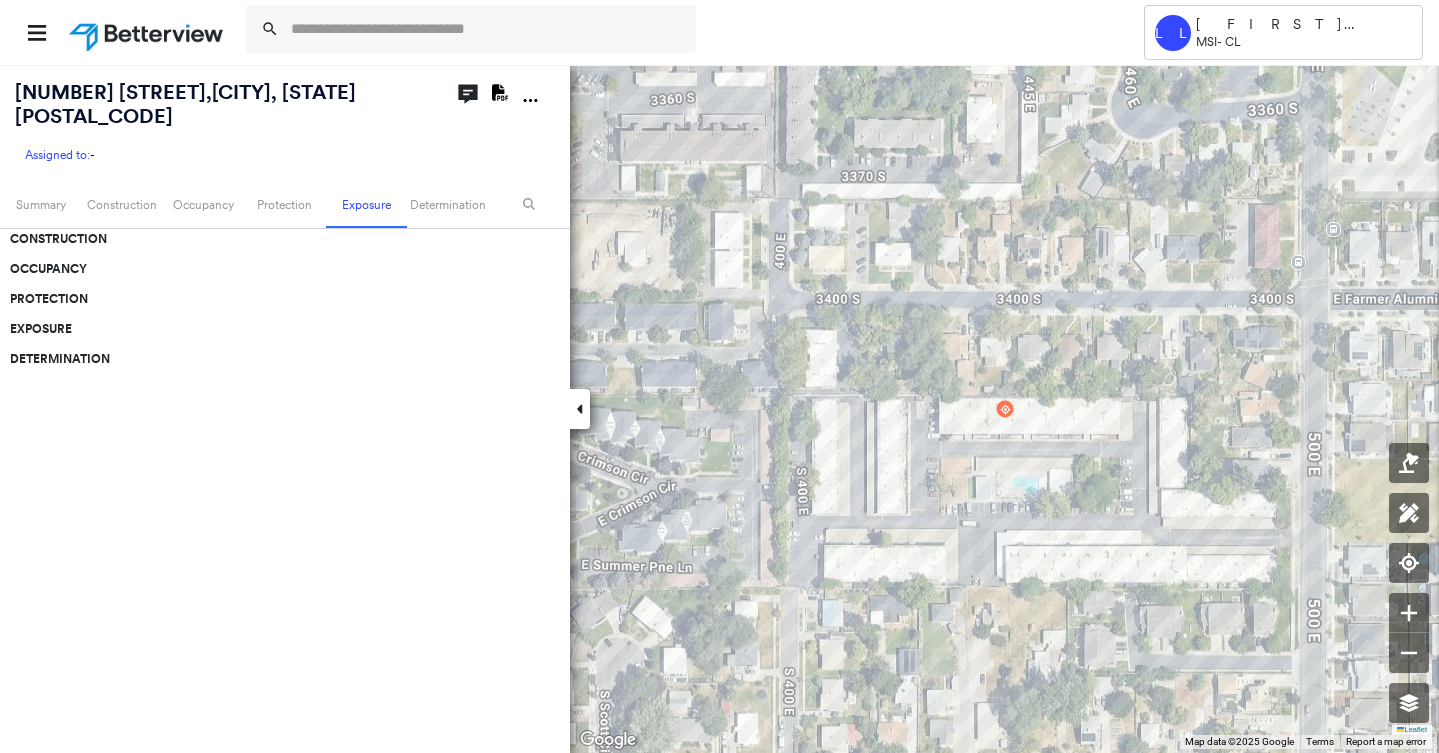 scroll, scrollTop: 0, scrollLeft: 0, axis: both 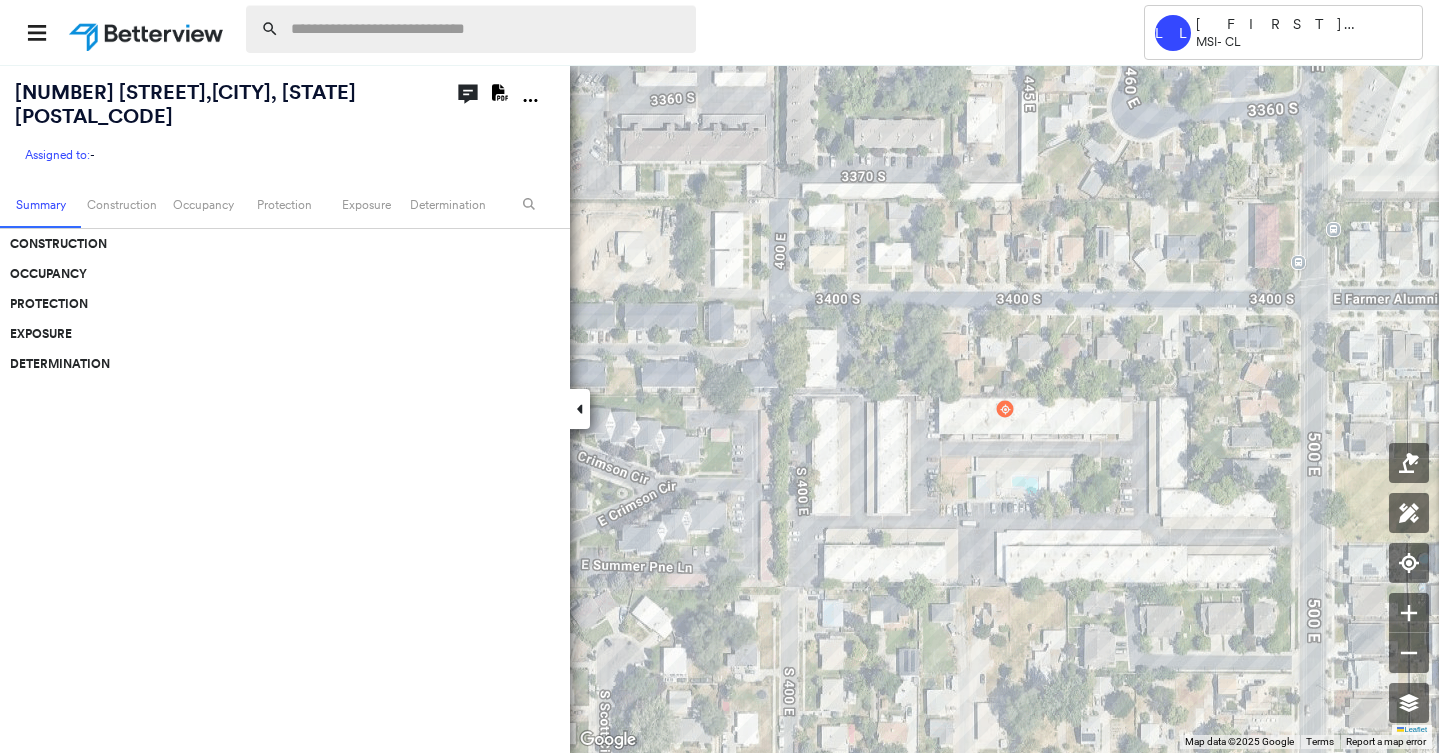 click at bounding box center [487, 29] 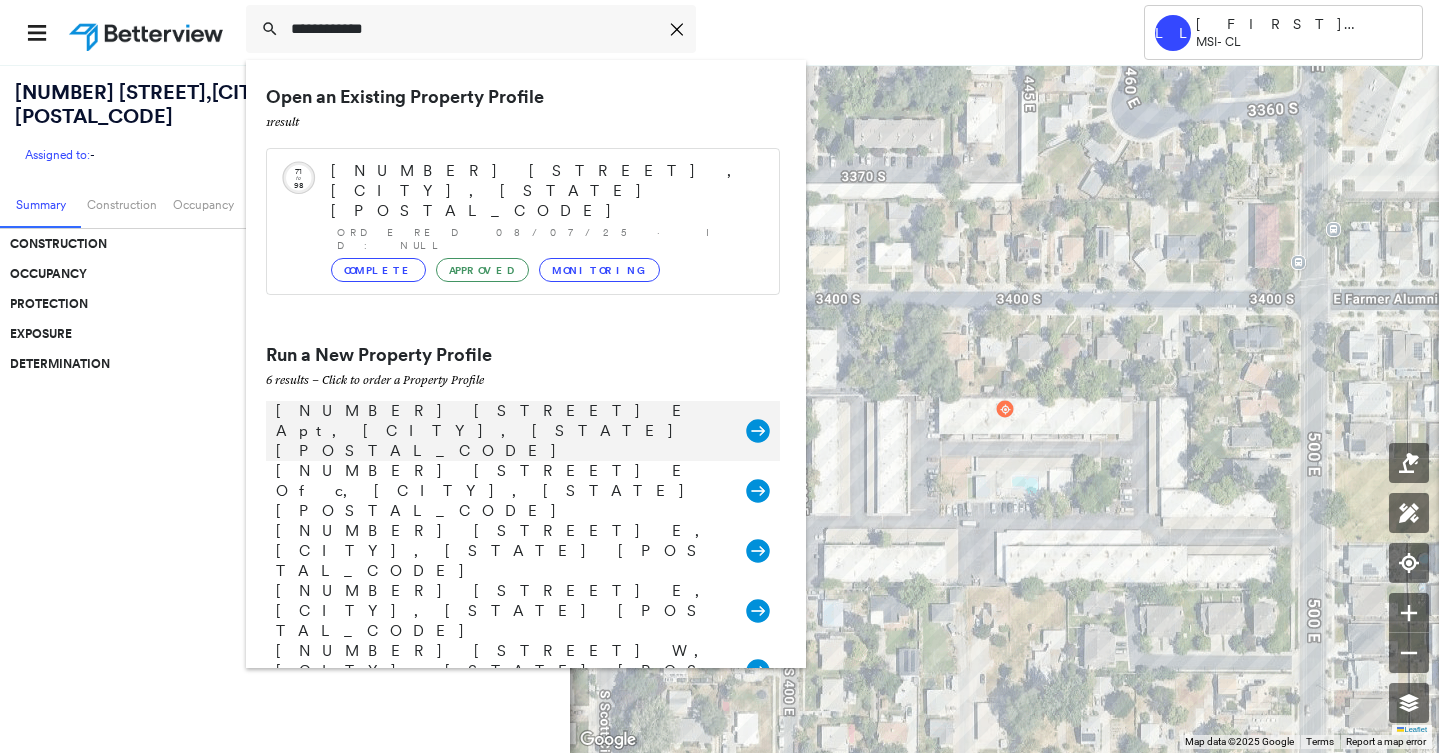 type on "**********" 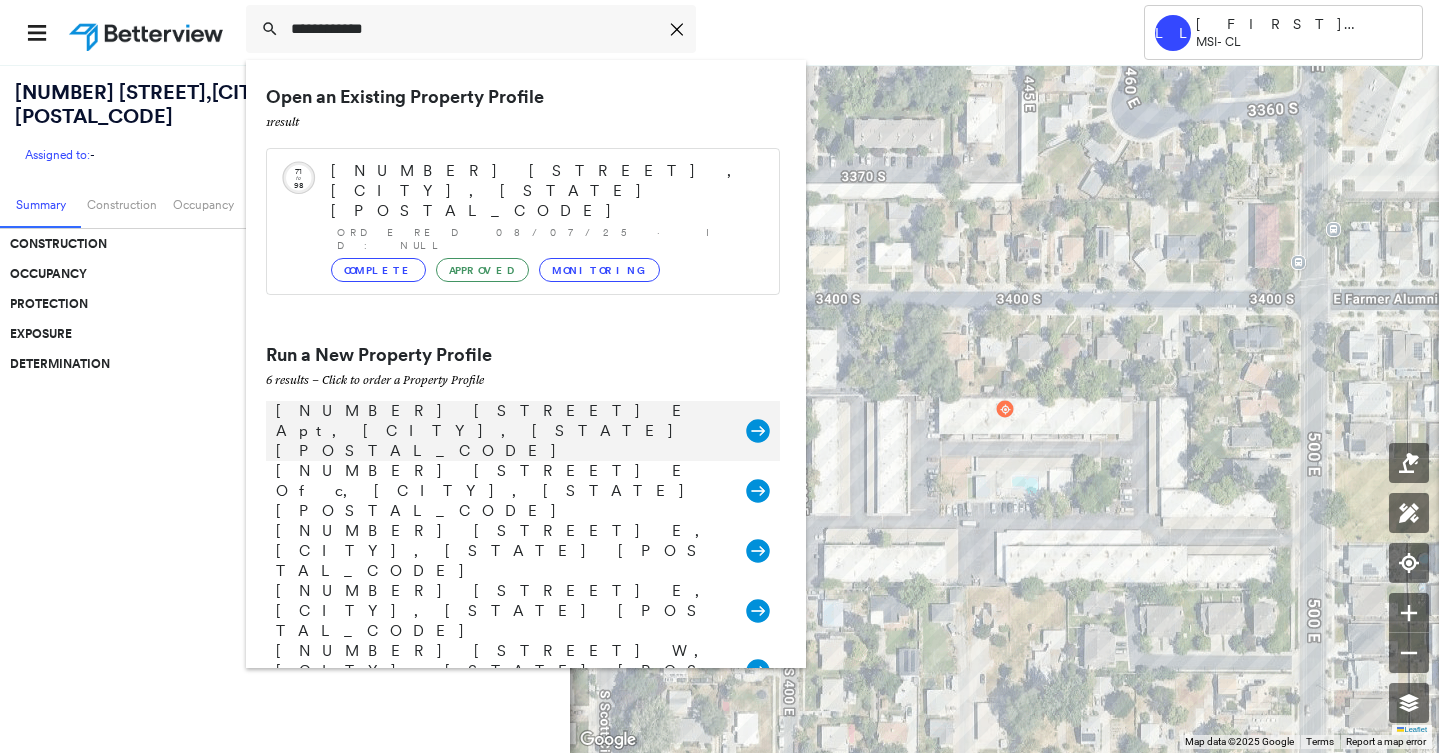 click on "[NUMBER] [STREET] E Apt, [CITY], [STATE] [POSTAL_CODE]" at bounding box center (501, 431) 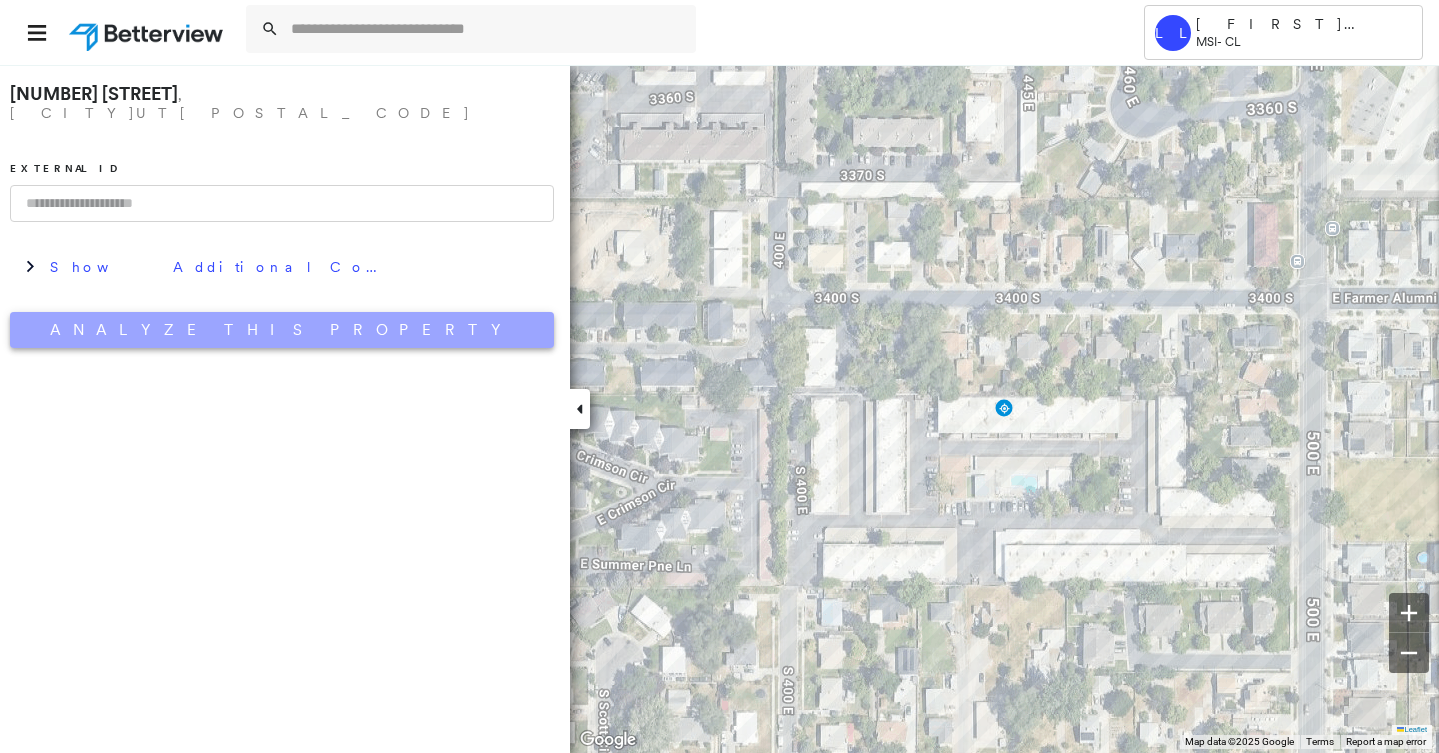 click on "Analyze This Property" at bounding box center [282, 330] 